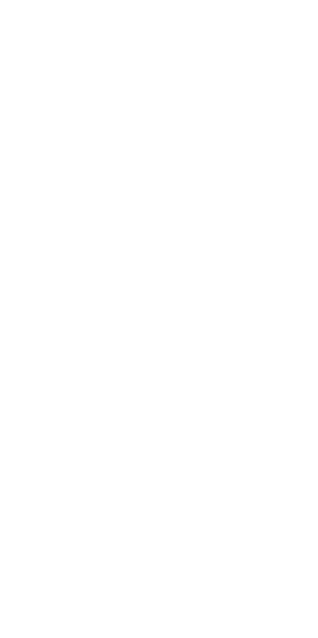 scroll, scrollTop: 0, scrollLeft: 0, axis: both 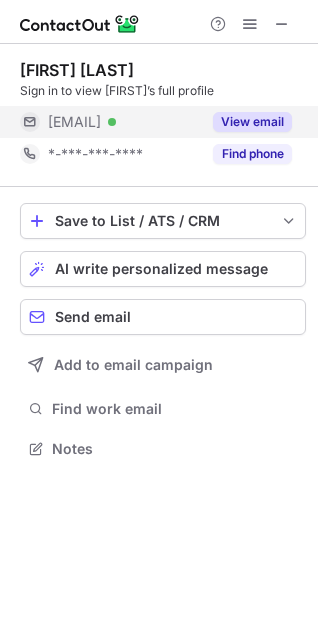 click on "View email" at bounding box center [252, 122] 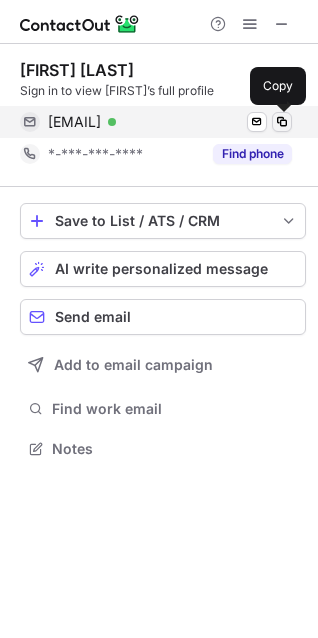 click at bounding box center [282, 122] 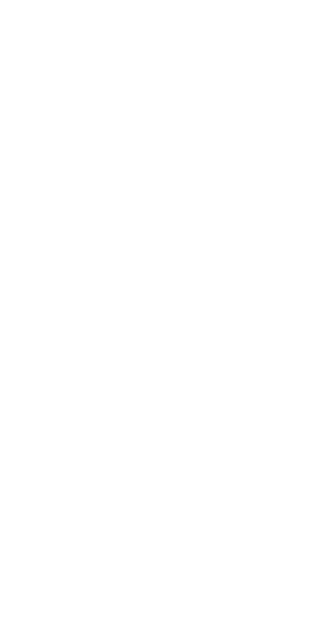 scroll, scrollTop: 0, scrollLeft: 0, axis: both 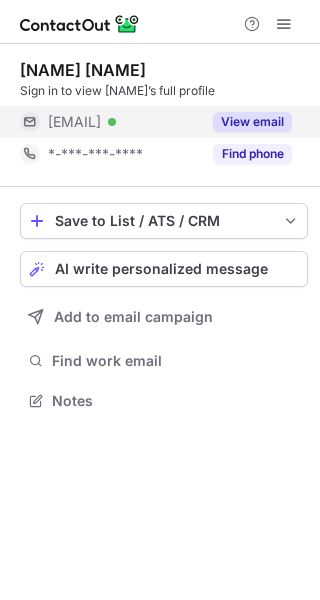 click on "View email" at bounding box center [246, 122] 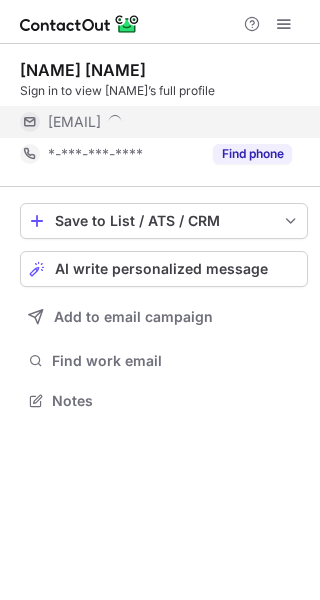 scroll, scrollTop: 10, scrollLeft: 10, axis: both 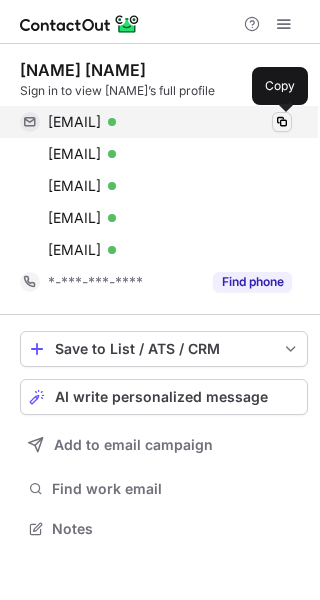 click at bounding box center (282, 122) 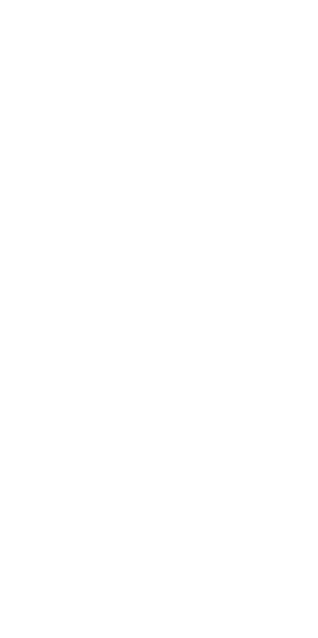 scroll, scrollTop: 0, scrollLeft: 0, axis: both 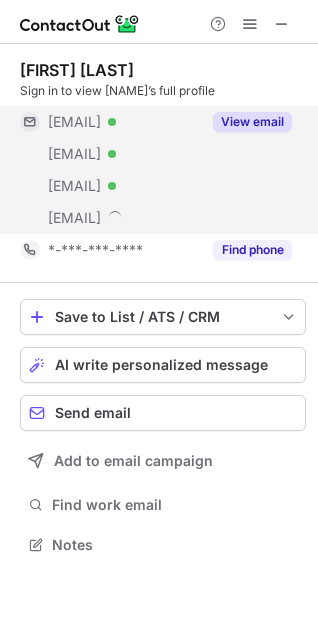 click on "View email" at bounding box center [252, 122] 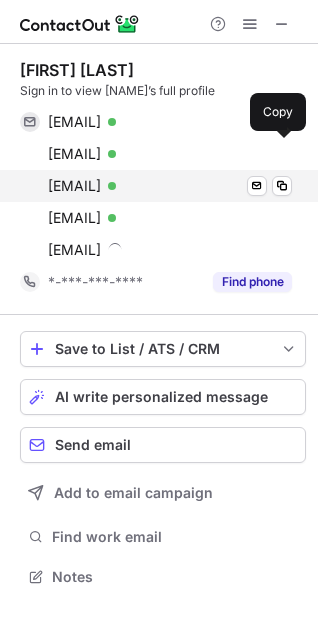 scroll, scrollTop: 10, scrollLeft: 10, axis: both 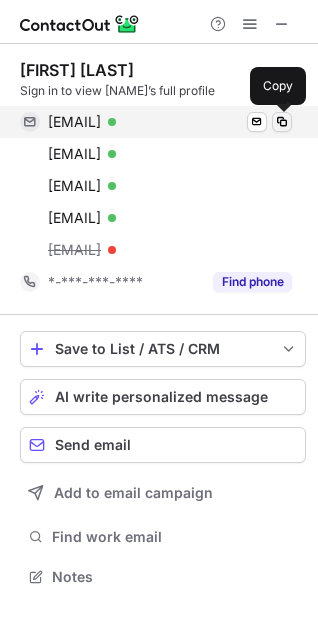 click at bounding box center [282, 122] 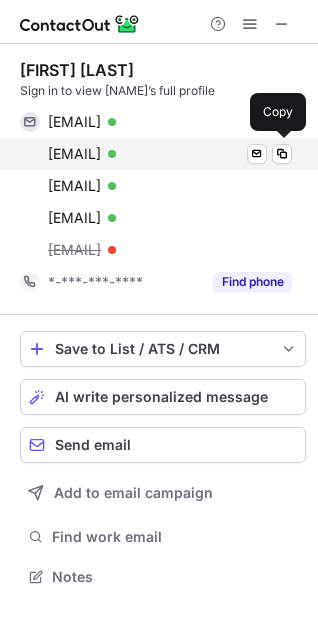 click on "acaciolo@aol.com Verified Send email Copy" at bounding box center [156, 154] 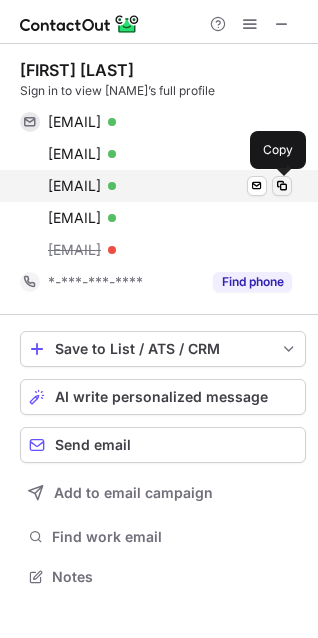 click at bounding box center (282, 186) 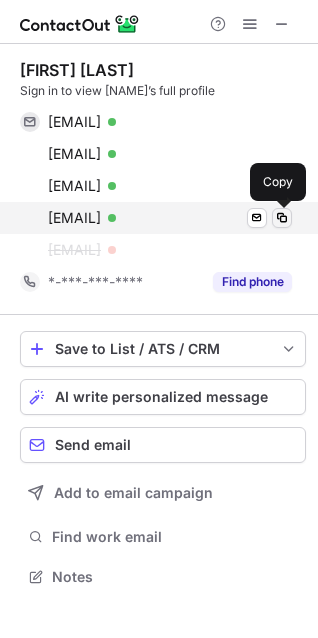 click at bounding box center (282, 218) 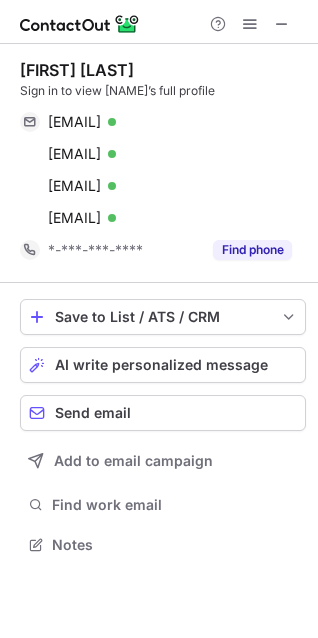 scroll, scrollTop: 531, scrollLeft: 318, axis: both 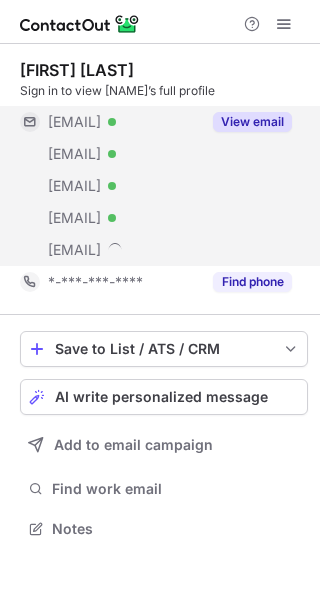 click on "View email" at bounding box center (252, 122) 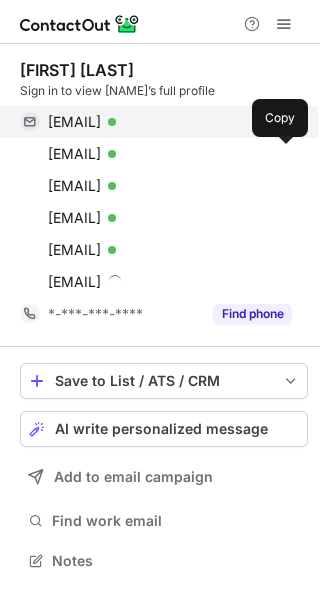 scroll, scrollTop: 10, scrollLeft: 10, axis: both 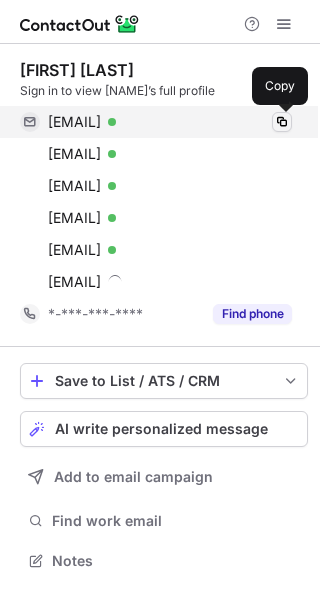 click at bounding box center [282, 122] 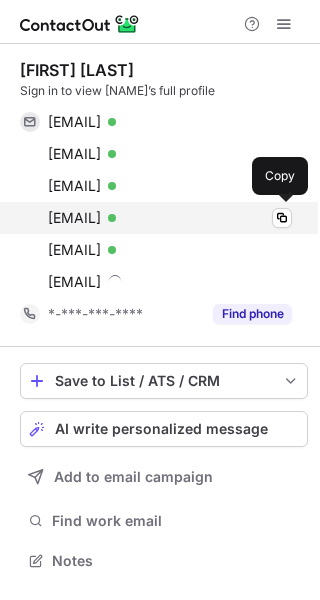 click on "ramosarciga@yahoo.com Verified Copy" at bounding box center [156, 218] 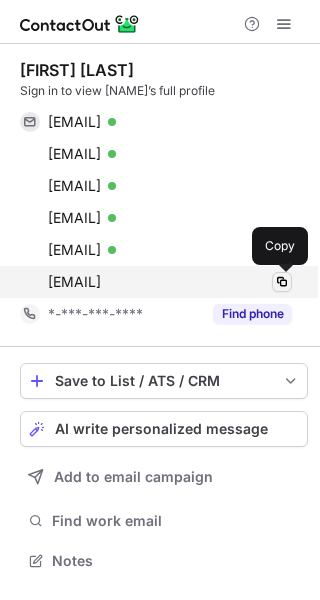 click at bounding box center (282, 282) 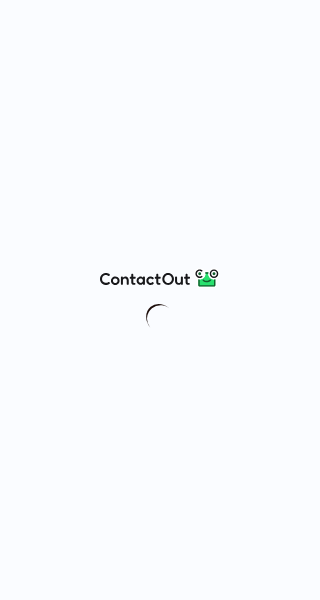 scroll, scrollTop: 0, scrollLeft: 0, axis: both 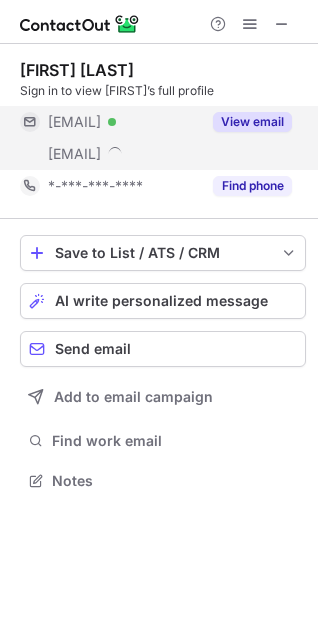 click on "View email" at bounding box center [252, 122] 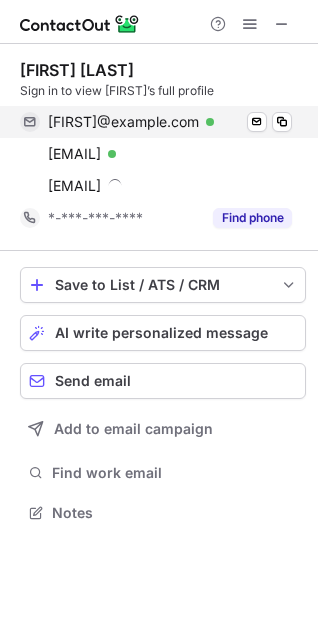 scroll, scrollTop: 10, scrollLeft: 10, axis: both 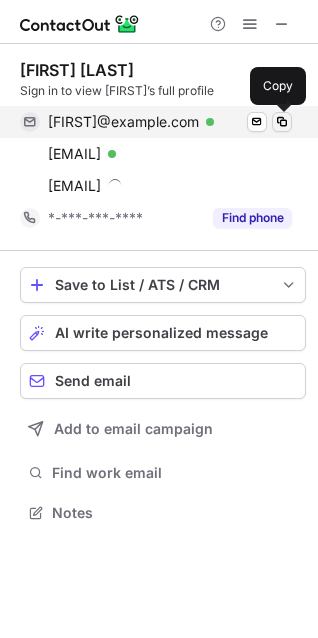 click at bounding box center [282, 122] 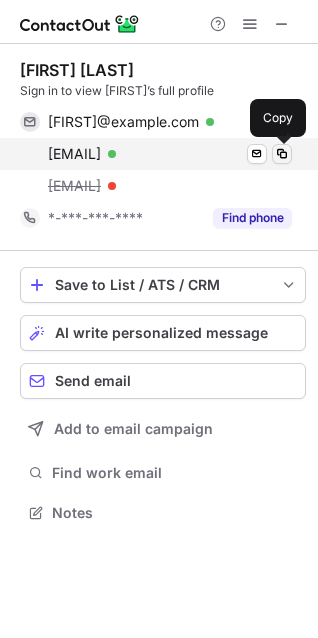 click at bounding box center [282, 154] 